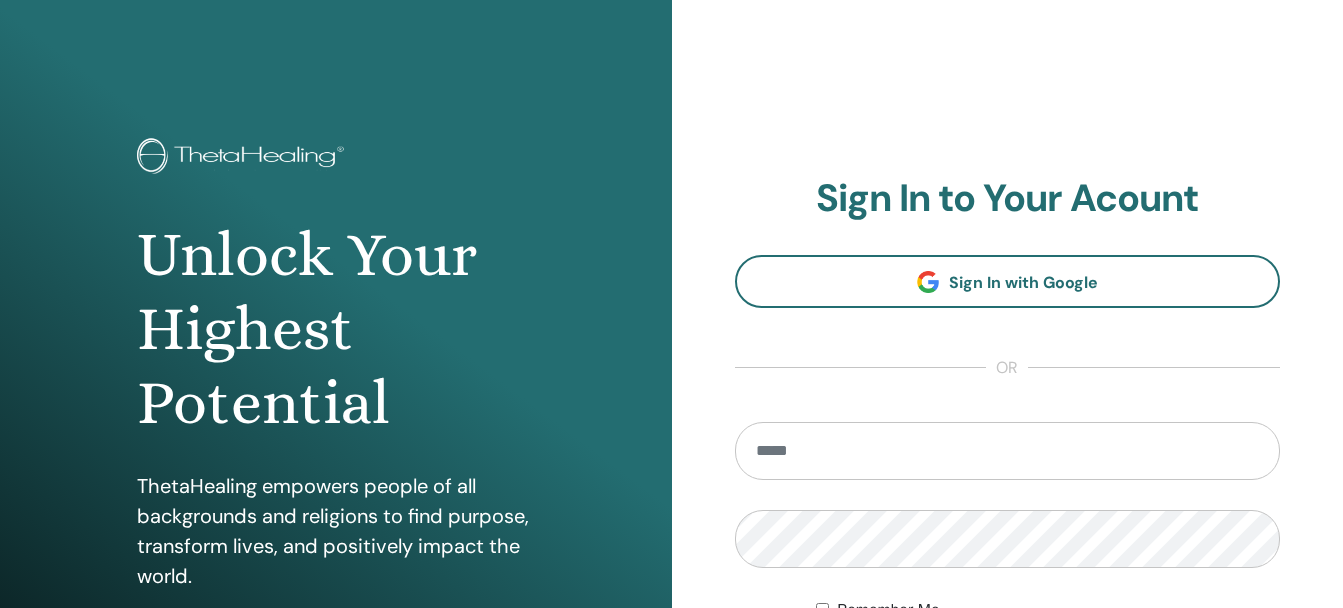 scroll, scrollTop: 0, scrollLeft: 0, axis: both 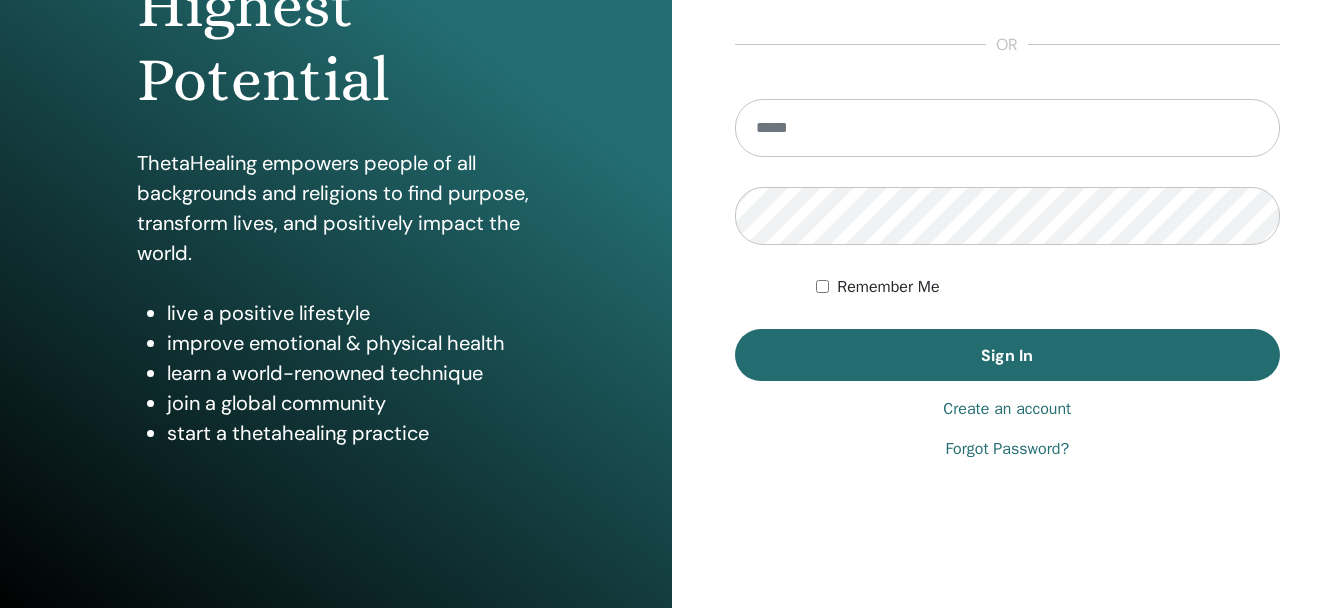 click on "Forgot Password?" at bounding box center (1007, 449) 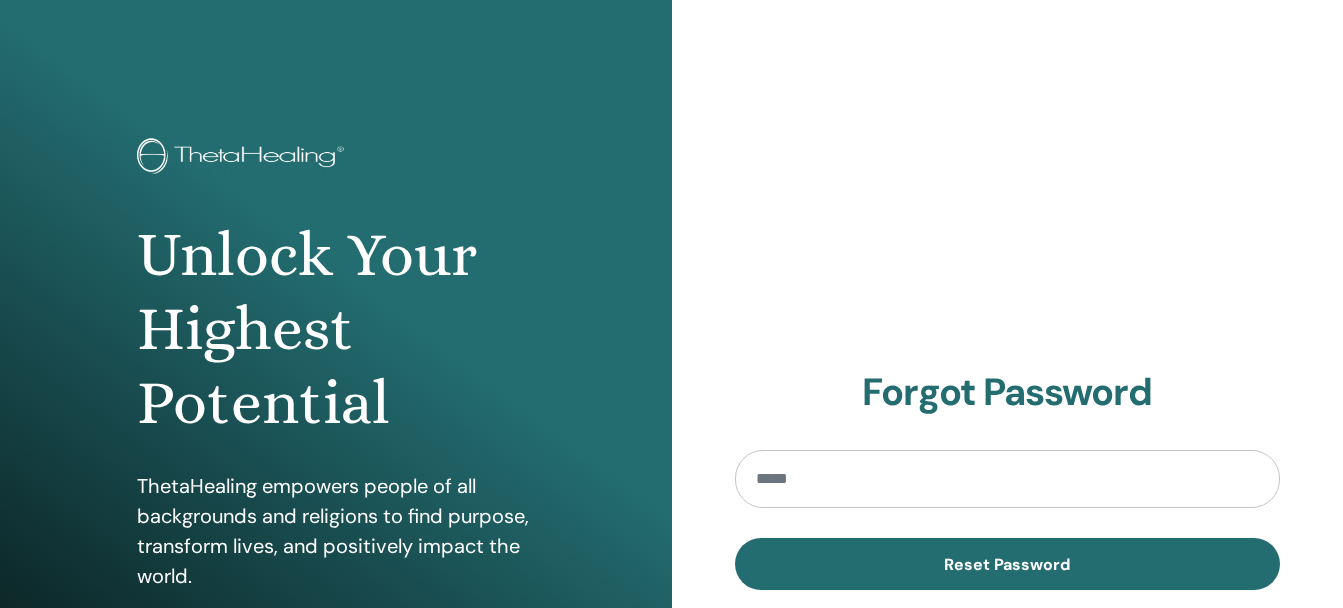 scroll, scrollTop: 0, scrollLeft: 0, axis: both 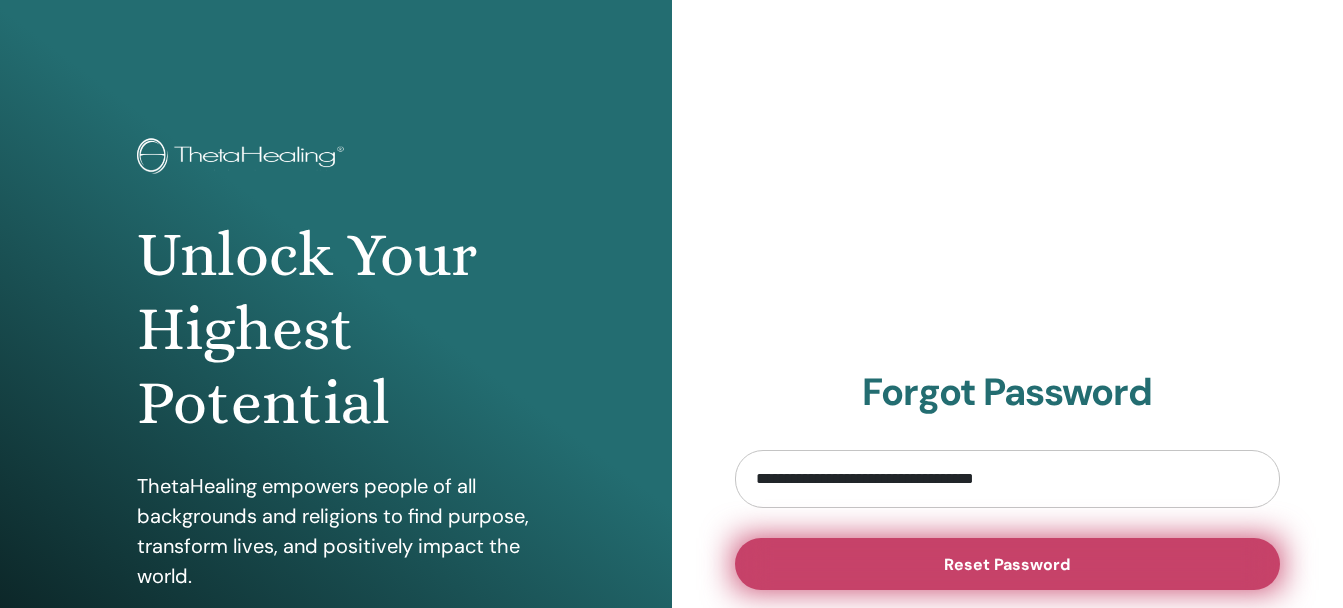 click on "Reset Password" at bounding box center (1008, 564) 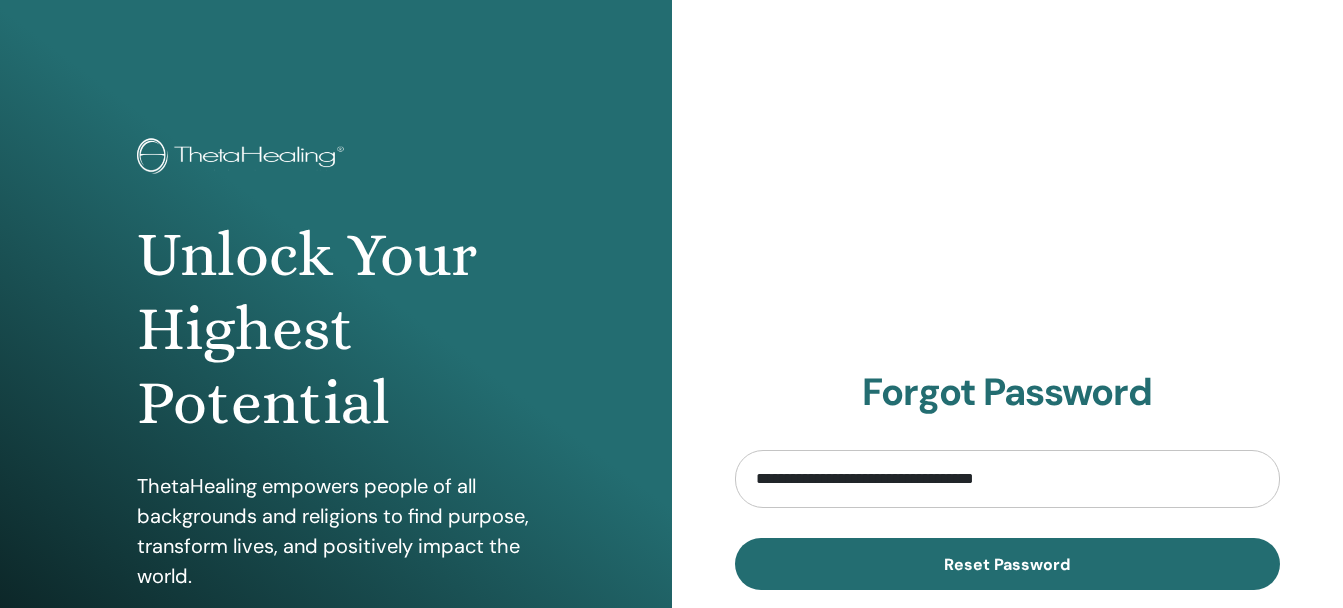 click on "**********" at bounding box center (1008, 480) 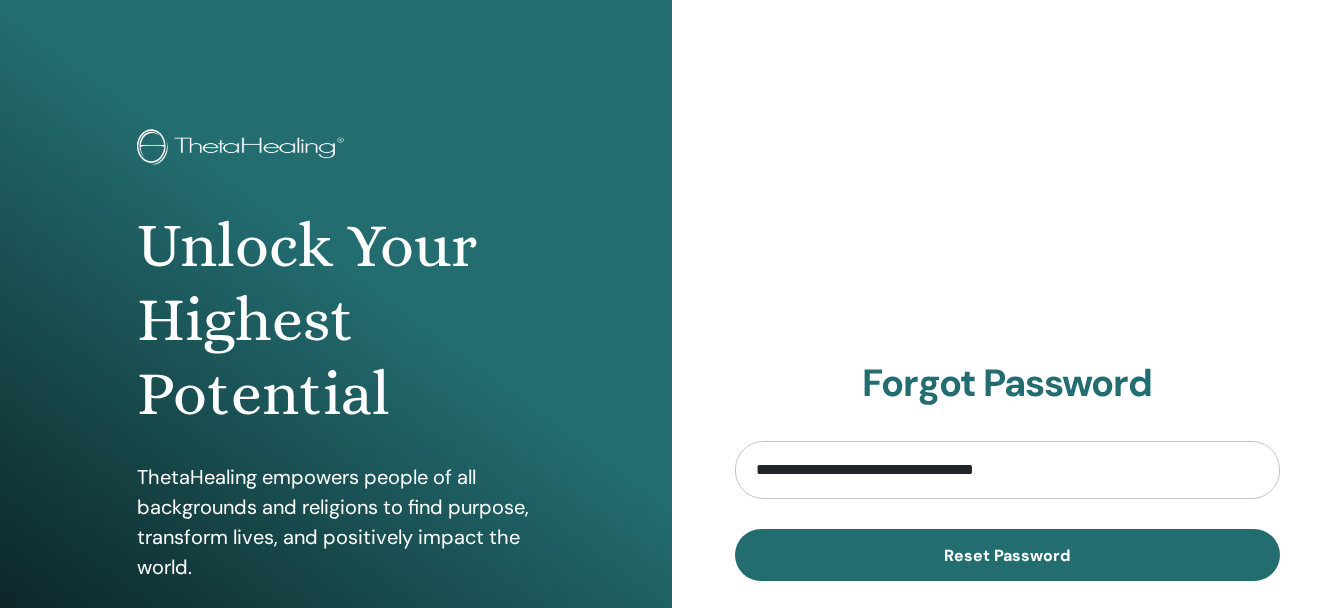 scroll, scrollTop: 0, scrollLeft: 0, axis: both 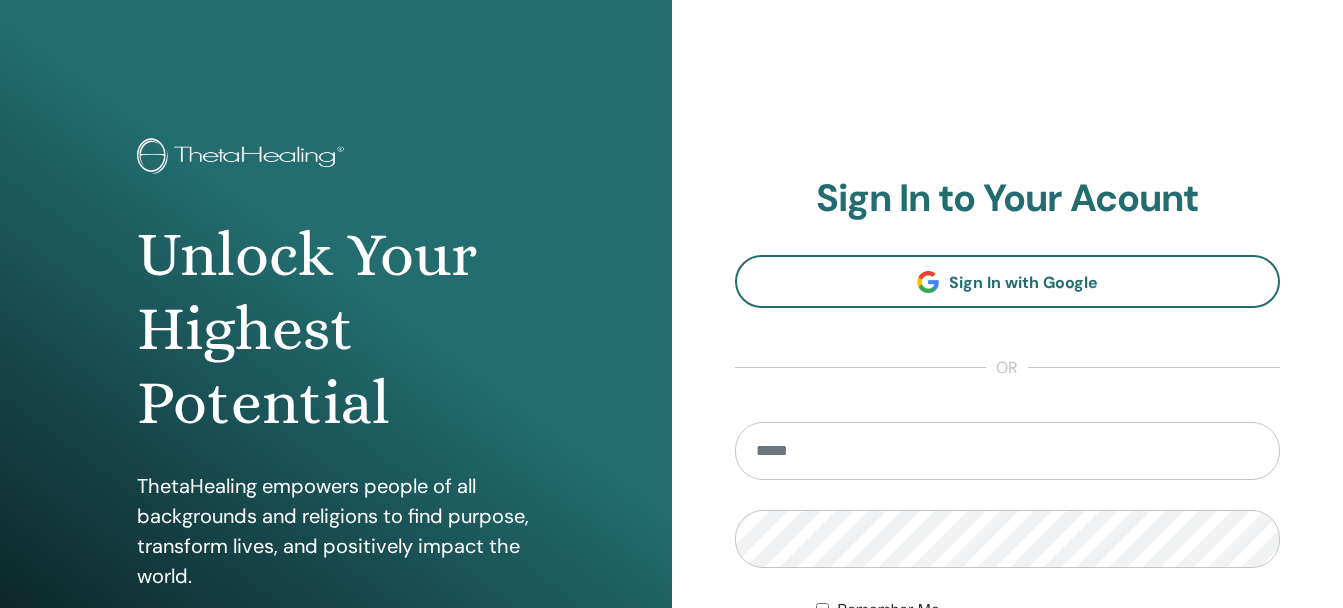click at bounding box center (1008, 451) 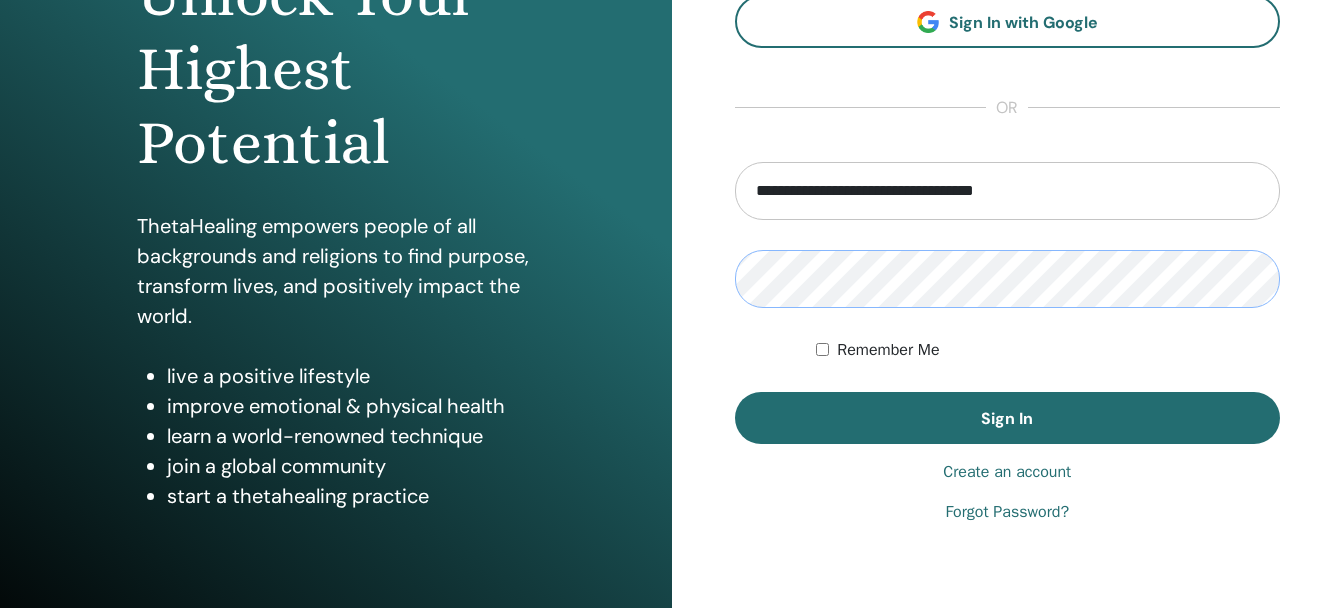 scroll, scrollTop: 268, scrollLeft: 0, axis: vertical 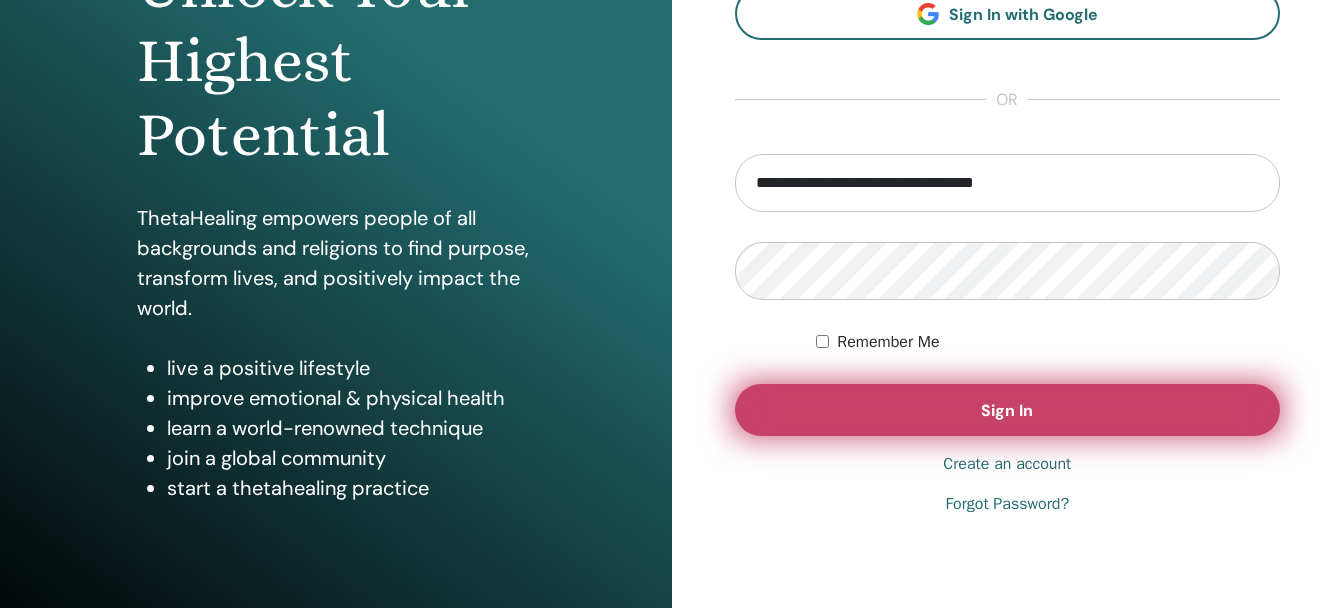 click on "Sign In" at bounding box center [1008, 410] 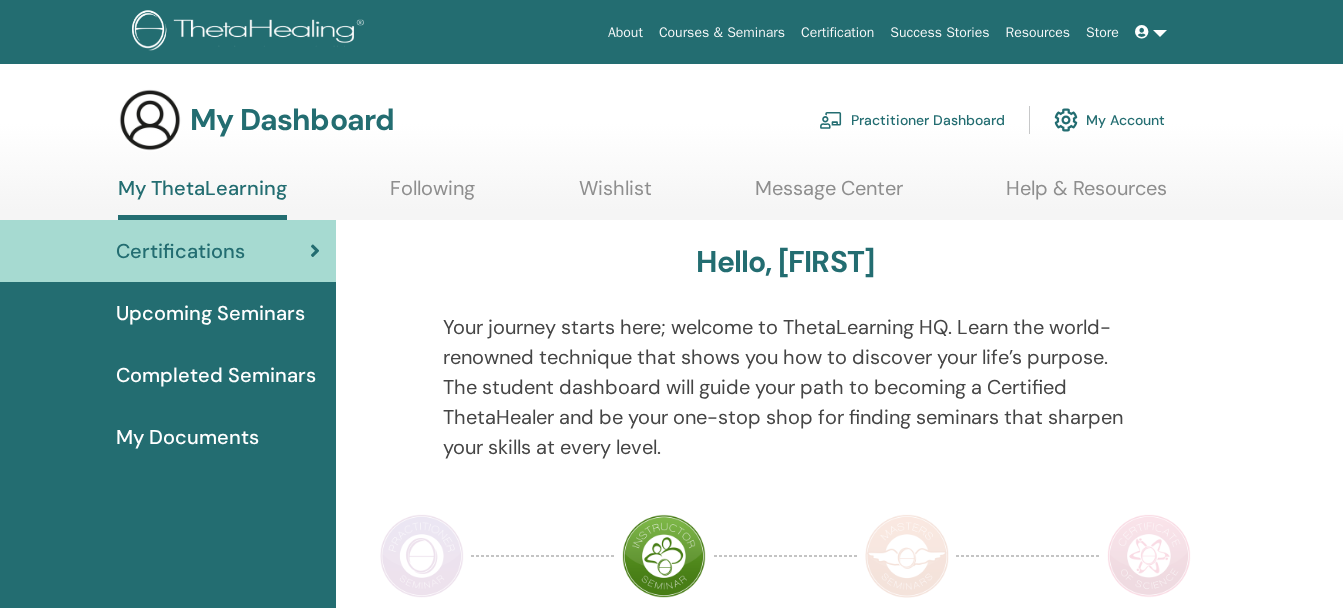 scroll, scrollTop: 0, scrollLeft: 0, axis: both 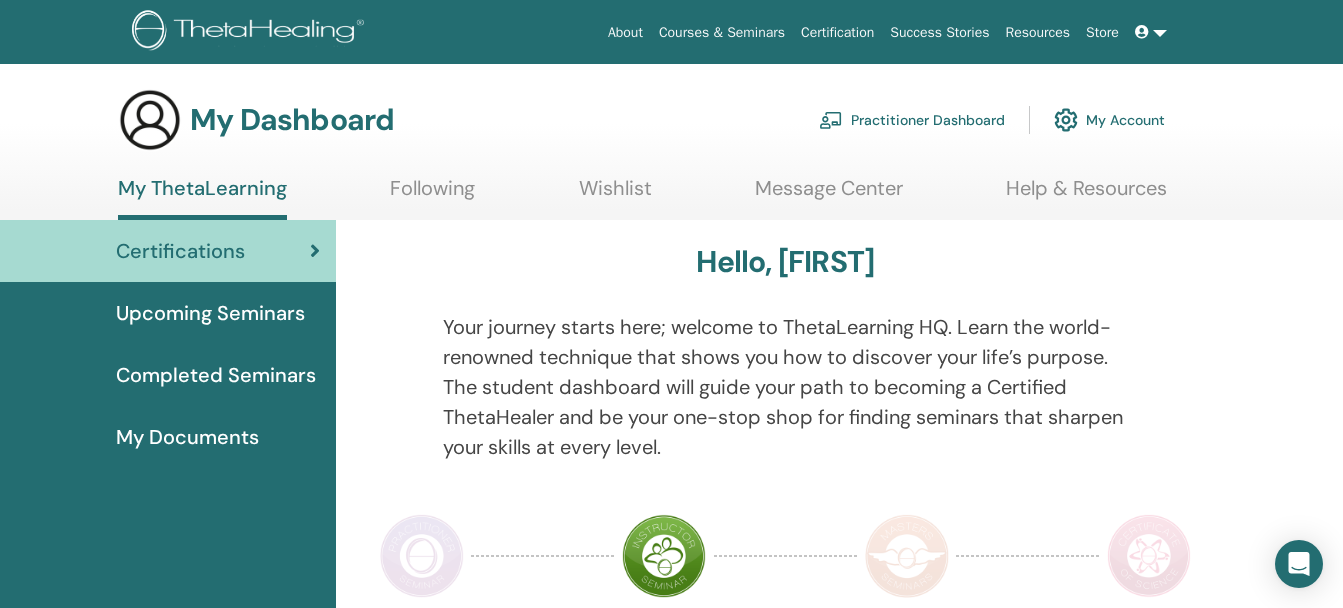 click at bounding box center [1144, 32] 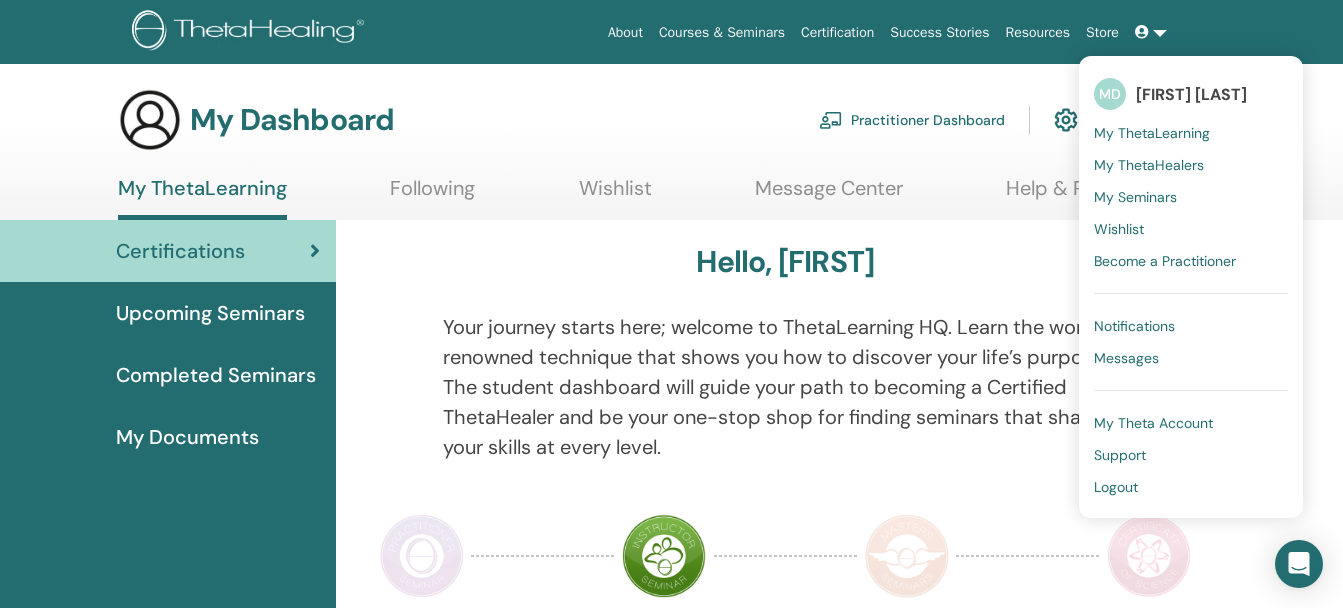 click on "My ThetaHealers" at bounding box center [1149, 165] 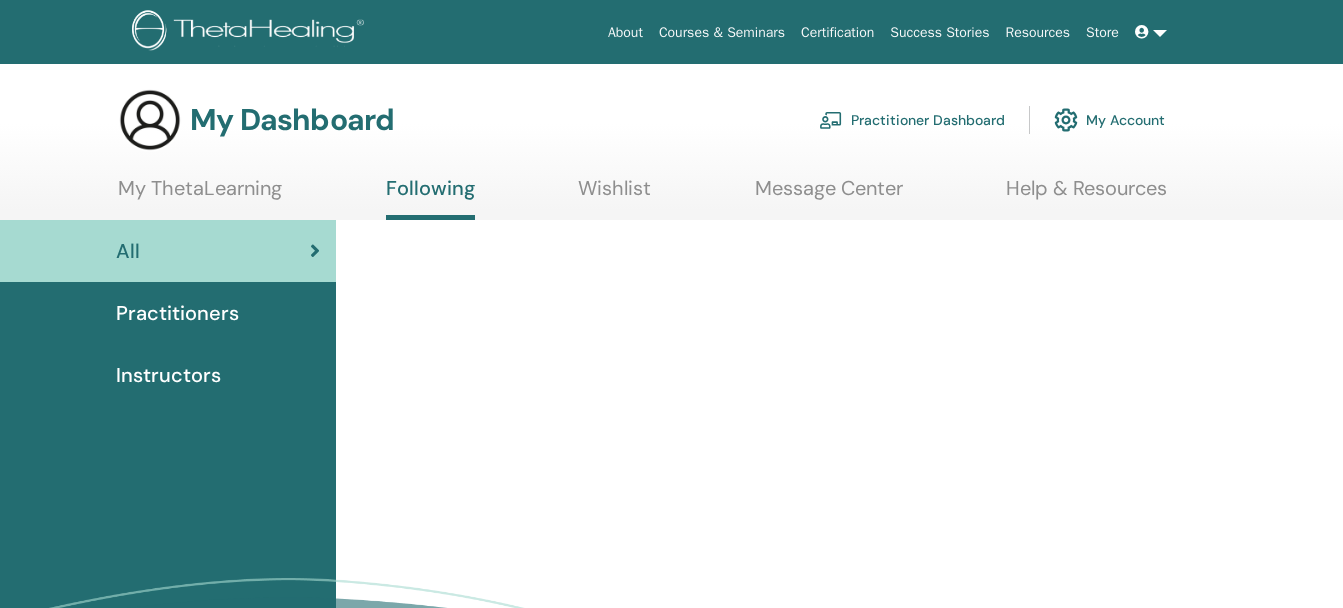 scroll, scrollTop: 0, scrollLeft: 0, axis: both 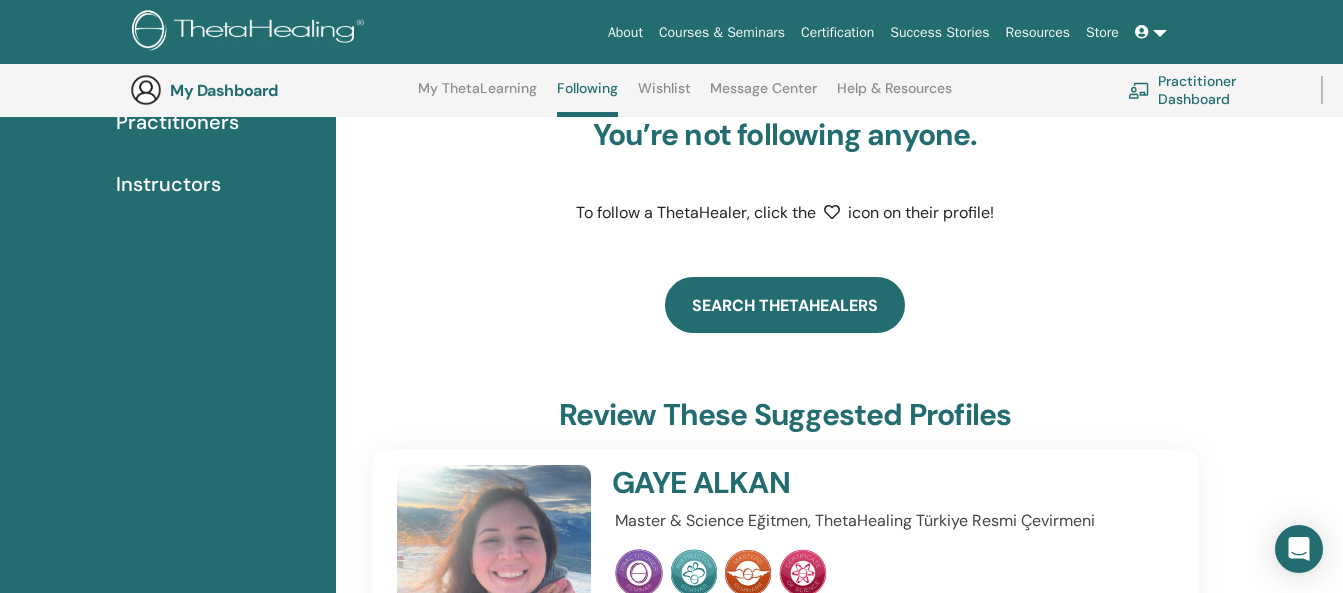 click on "Search ThetaHealers" at bounding box center (785, 305) 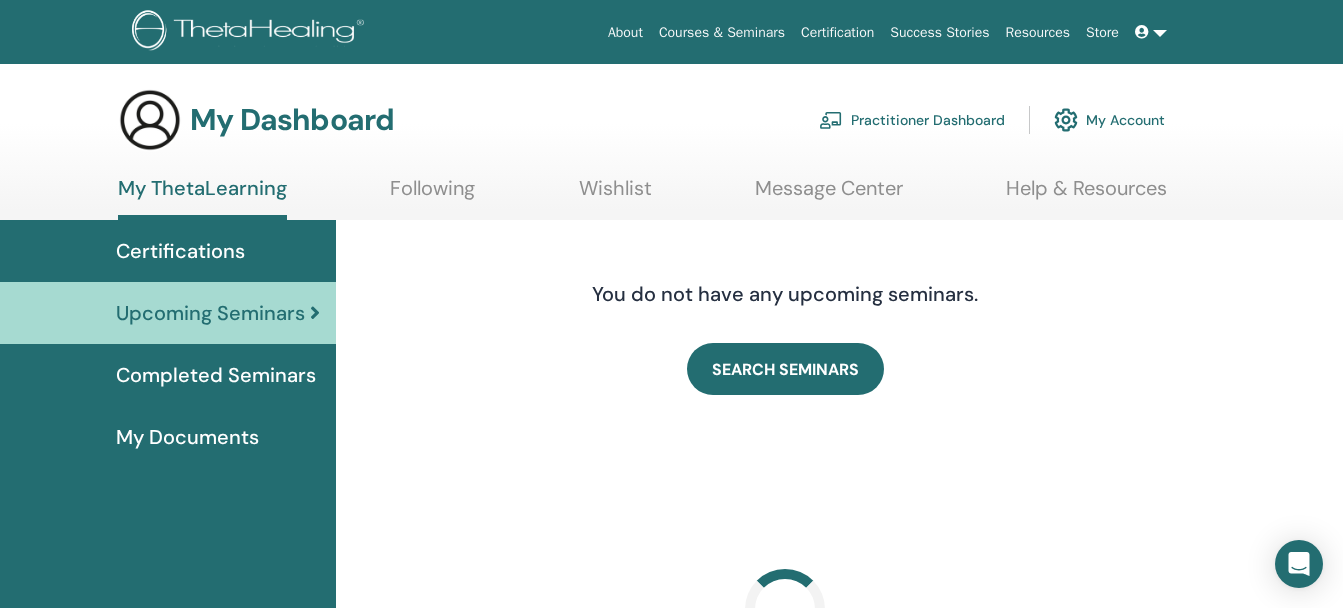scroll, scrollTop: 0, scrollLeft: 0, axis: both 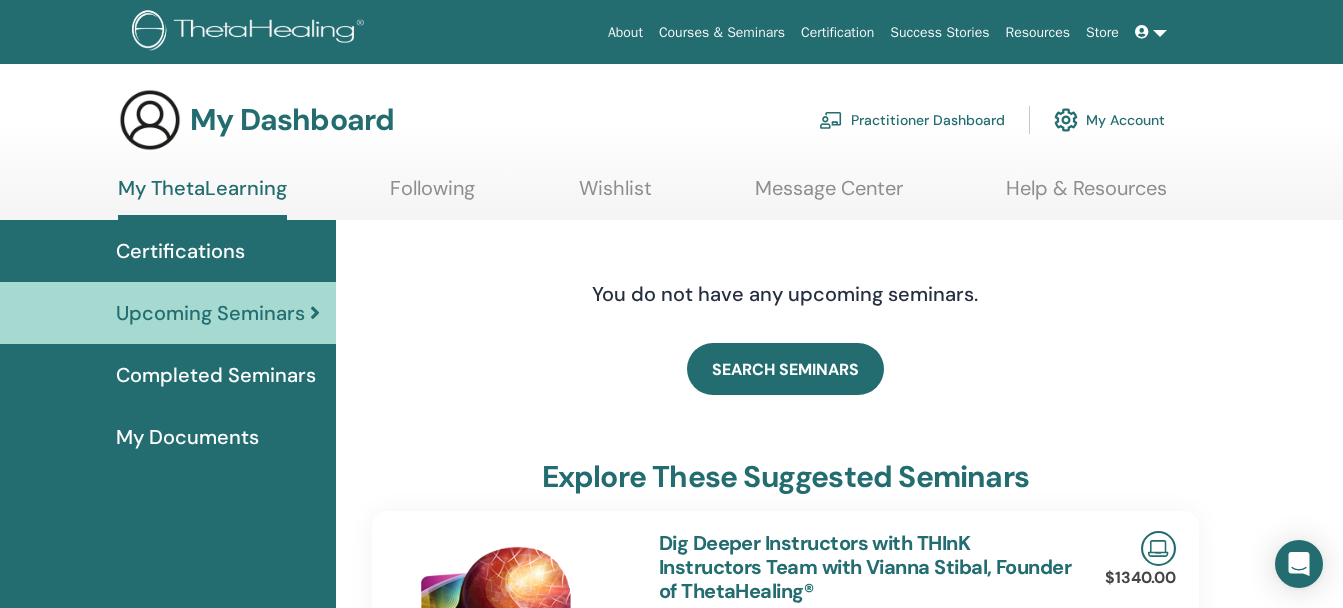 click on "My Documents" at bounding box center [187, 437] 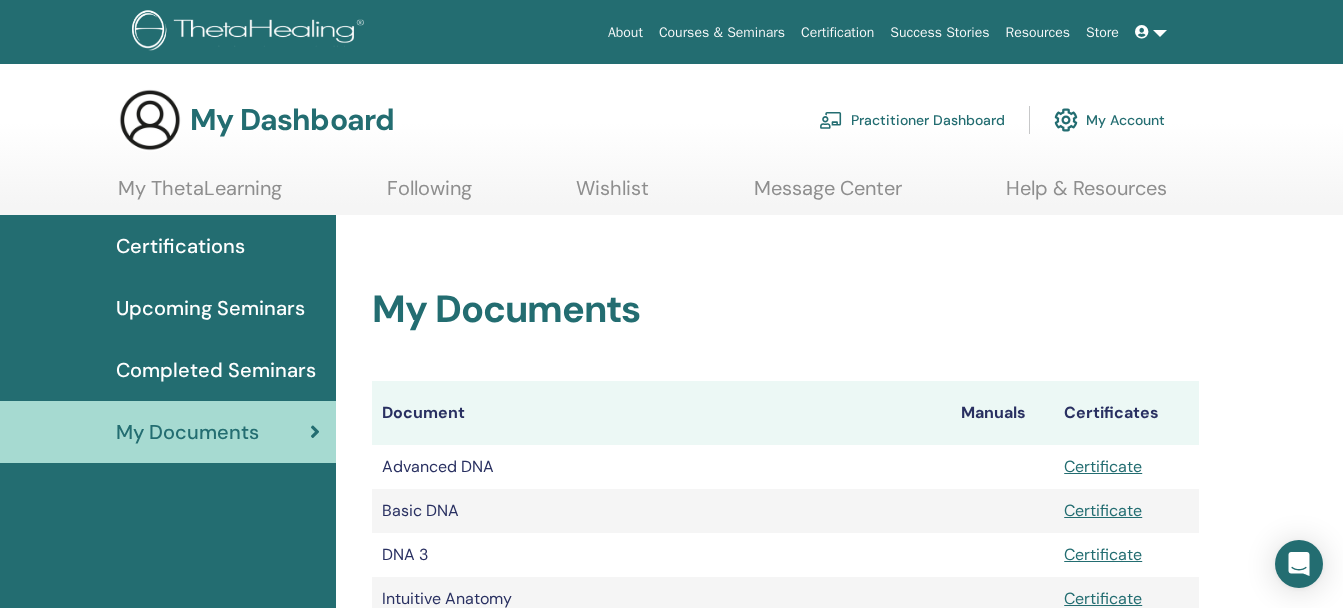 scroll, scrollTop: 0, scrollLeft: 0, axis: both 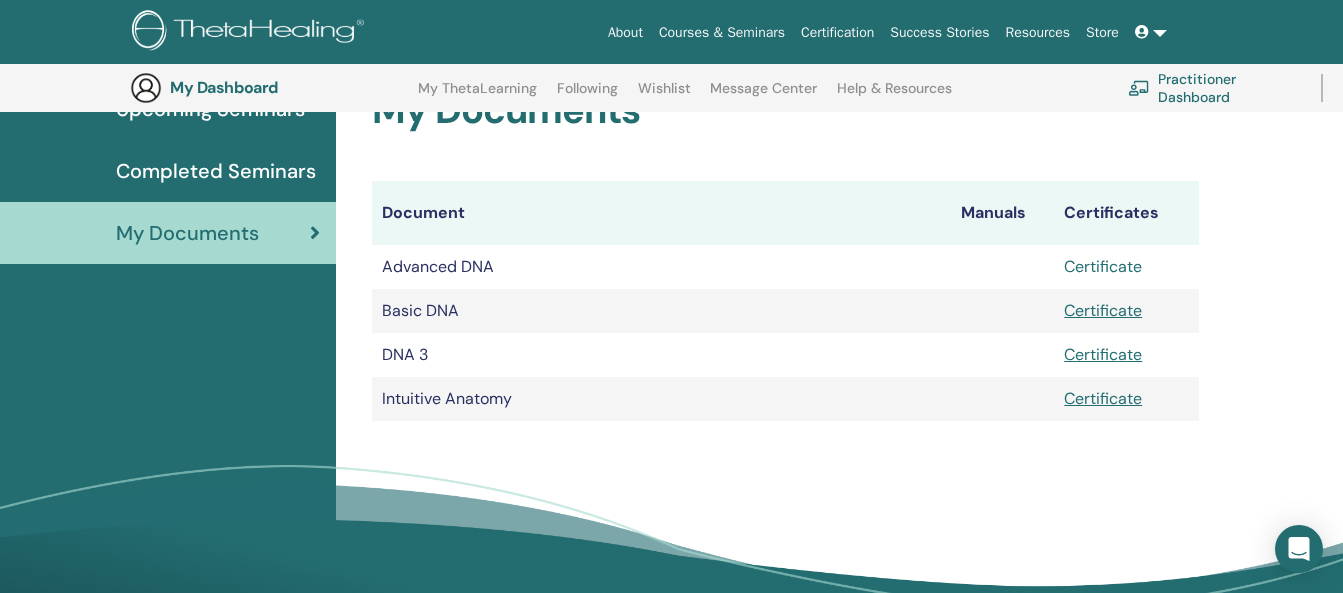 click on "Certificate" at bounding box center (1103, 266) 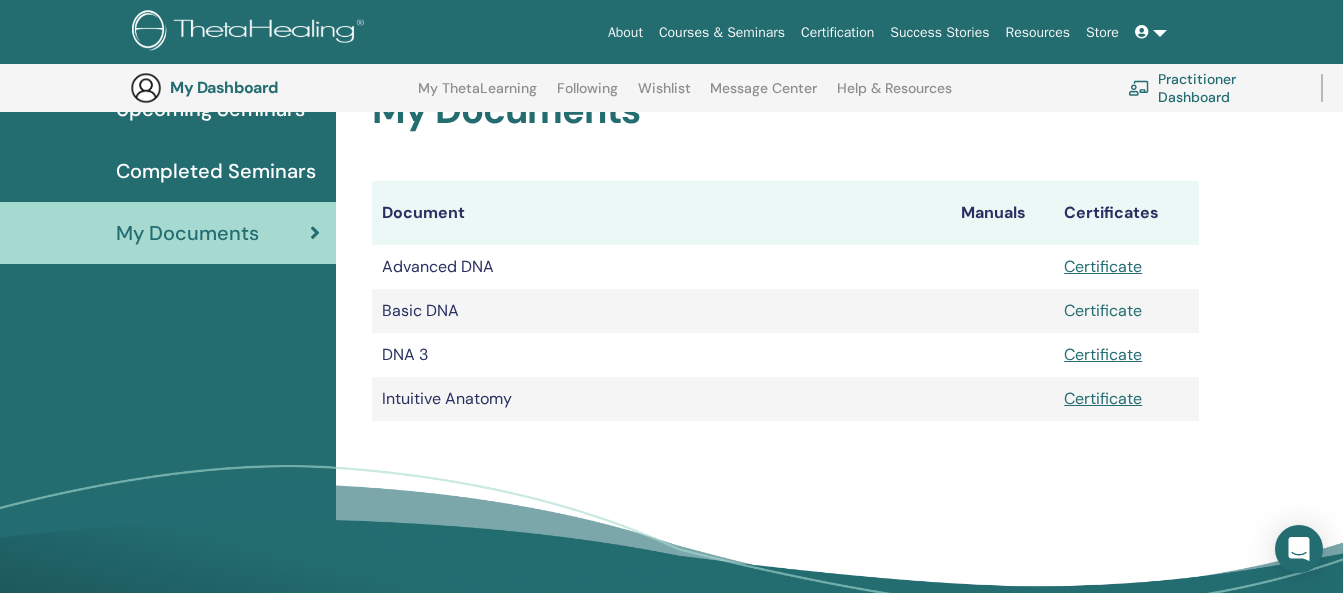 click on "Certificate" at bounding box center [1103, 310] 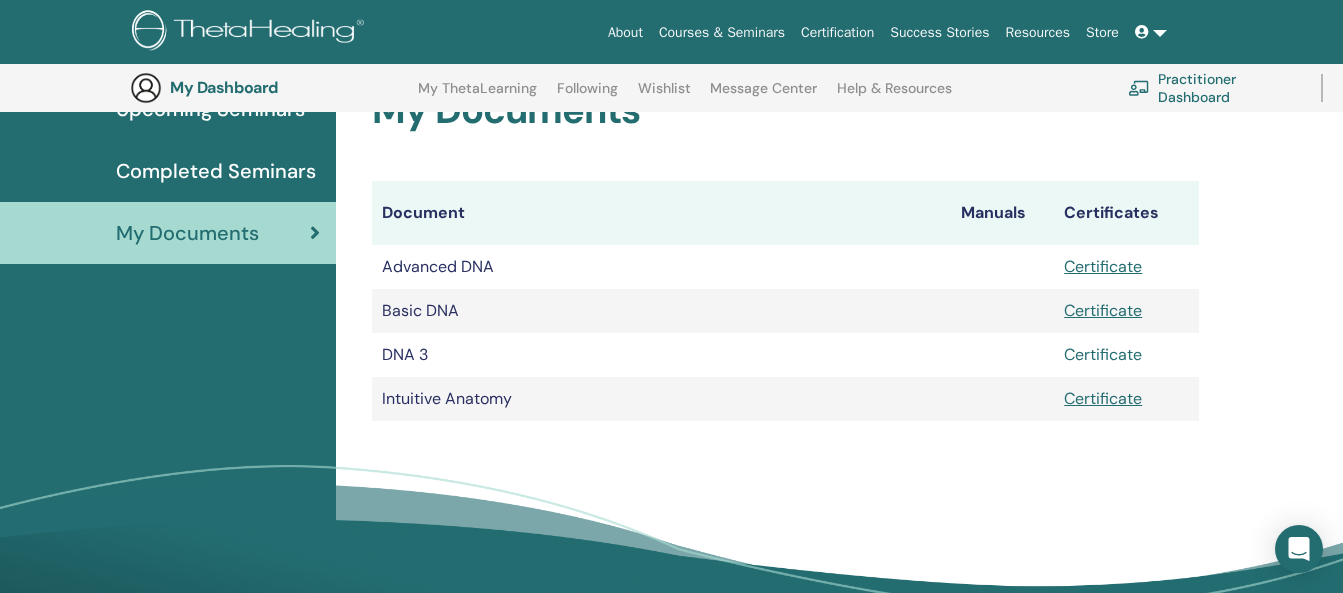 click on "Certificate" at bounding box center (1103, 354) 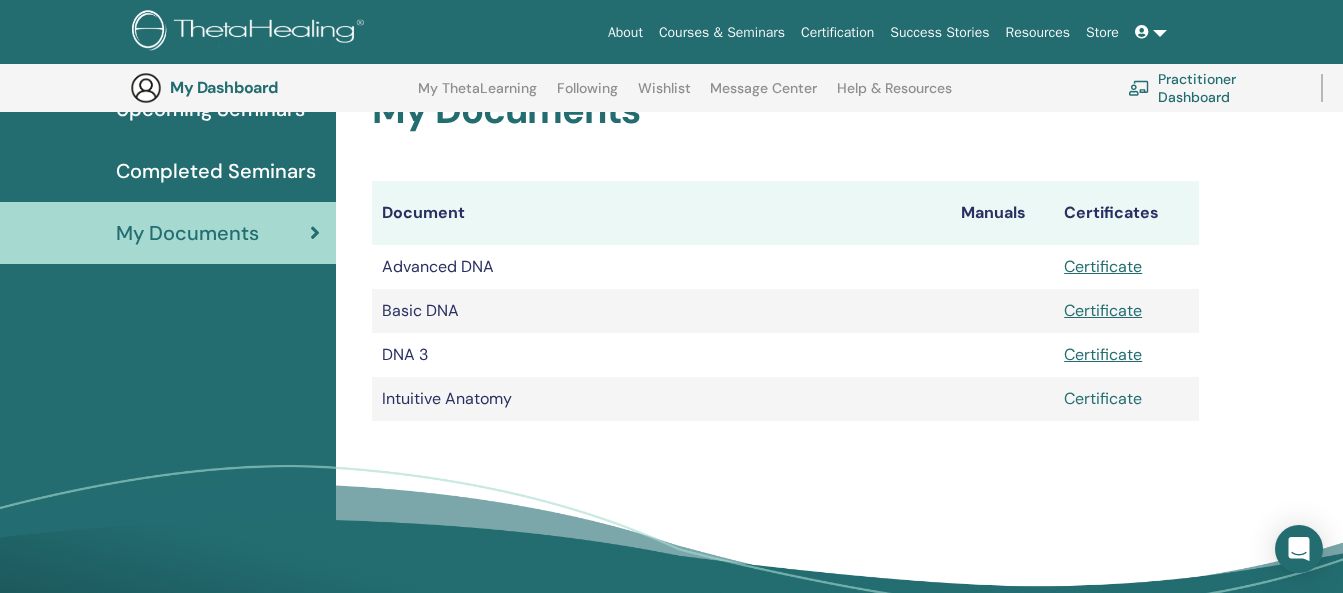 click on "Certificate" at bounding box center [1103, 398] 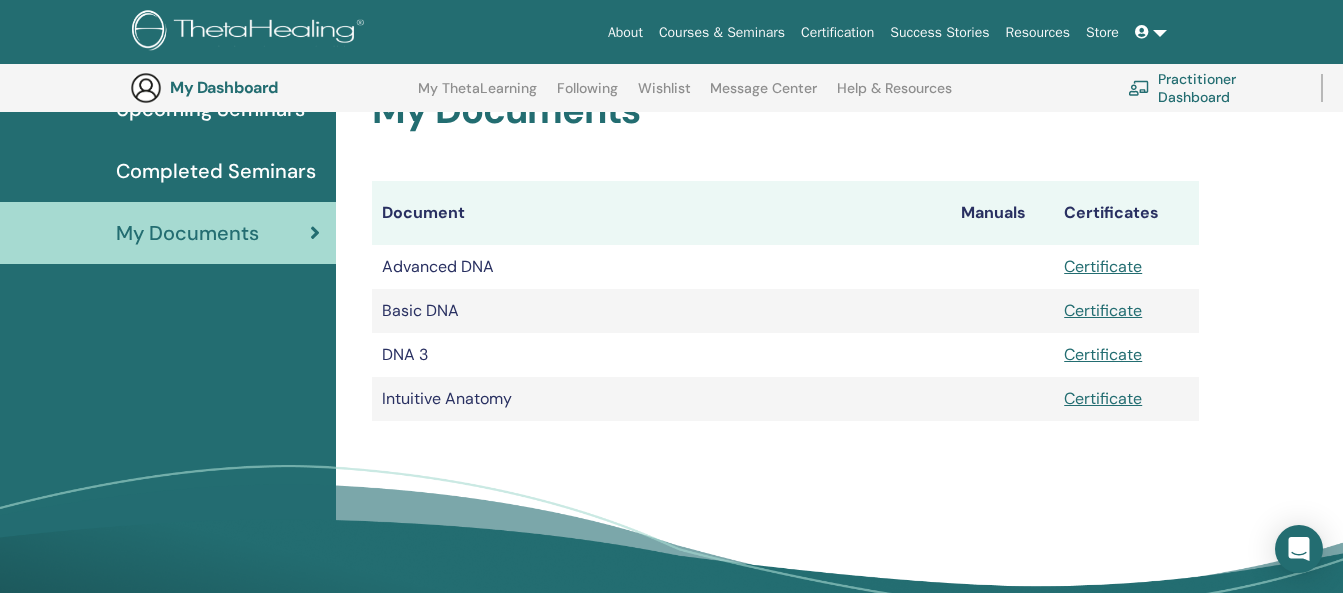 click on "My Dashboard" at bounding box center [270, 87] 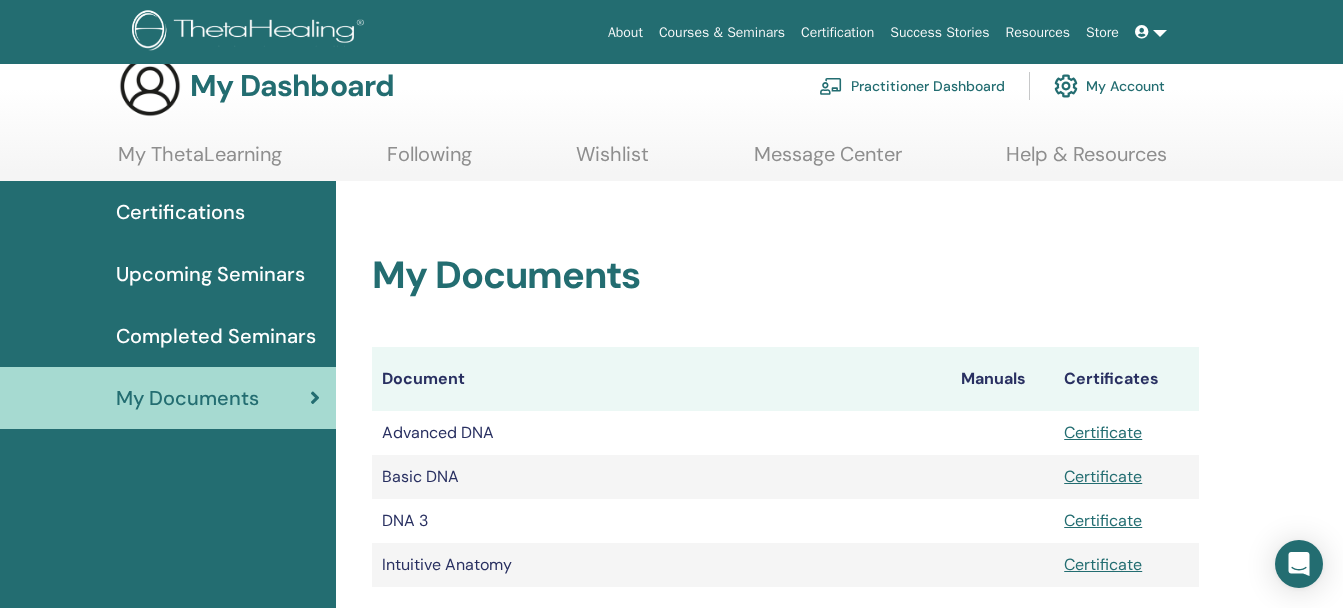 scroll, scrollTop: 27, scrollLeft: 0, axis: vertical 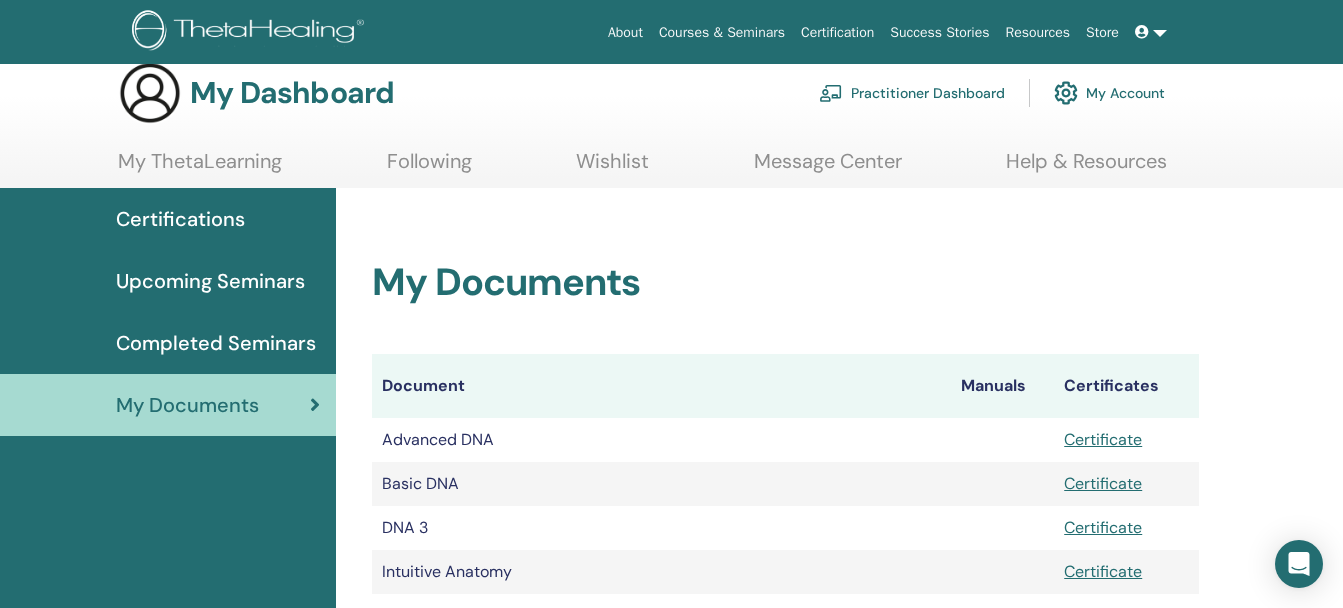 click at bounding box center [1142, 32] 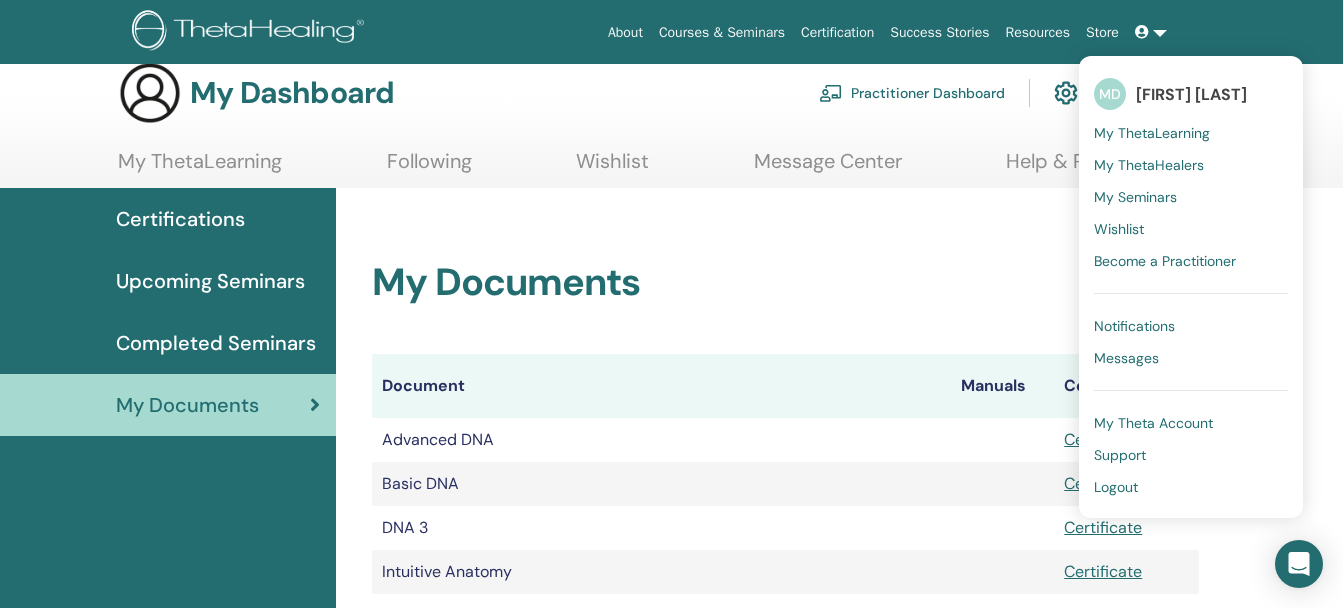 click on "Messages" at bounding box center (1126, 358) 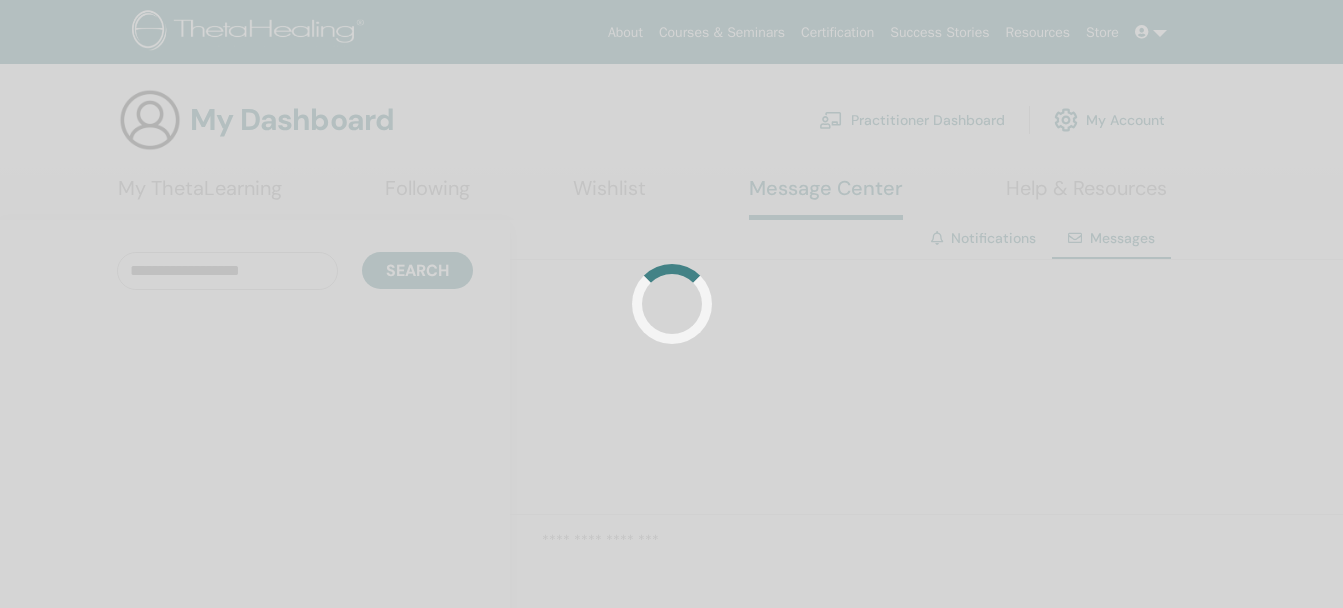 scroll, scrollTop: 0, scrollLeft: 0, axis: both 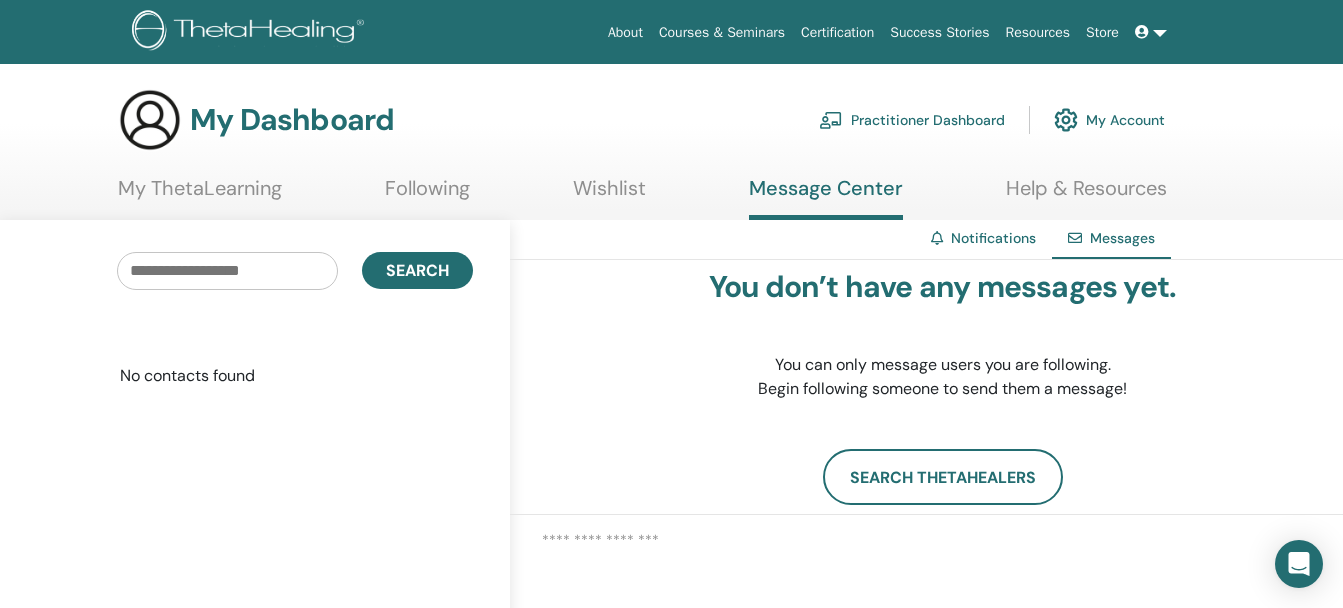 click on "My Account" at bounding box center (1109, 120) 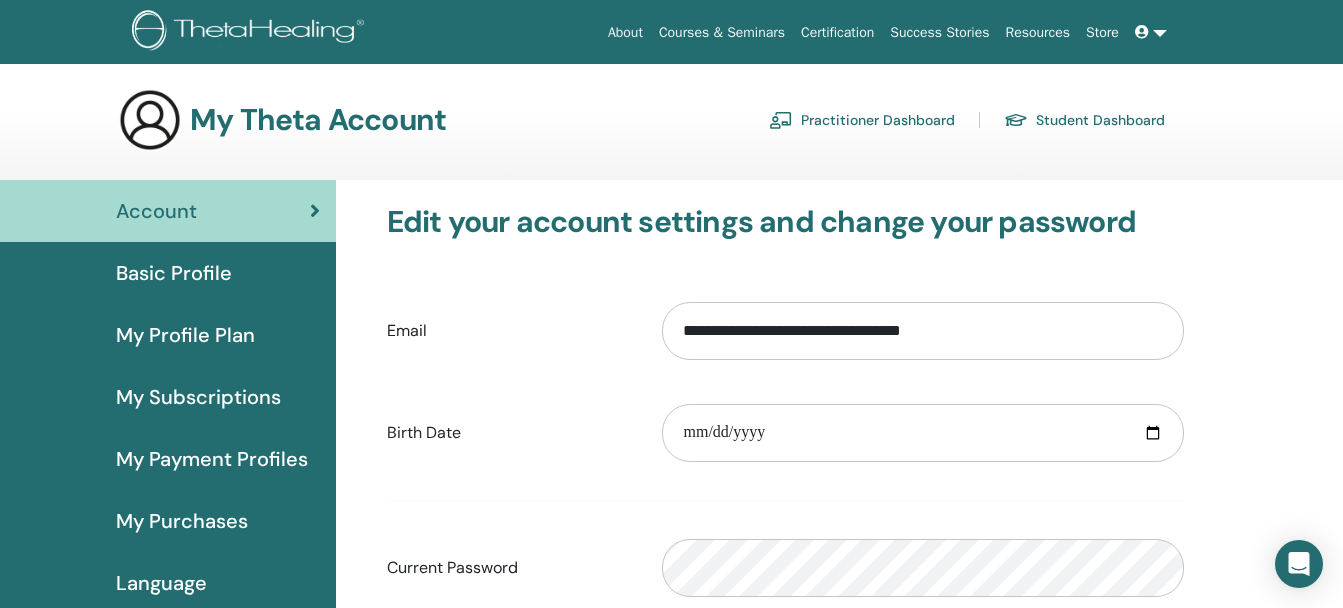 scroll, scrollTop: 0, scrollLeft: 0, axis: both 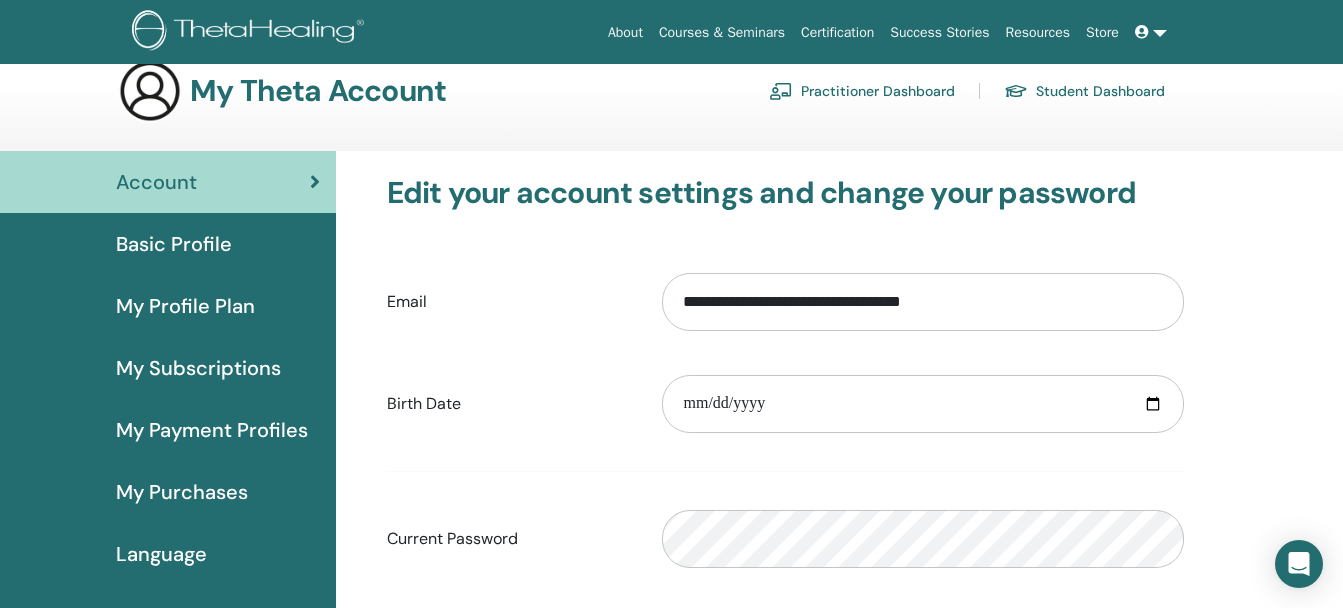 click on "Basic Profile" at bounding box center (174, 244) 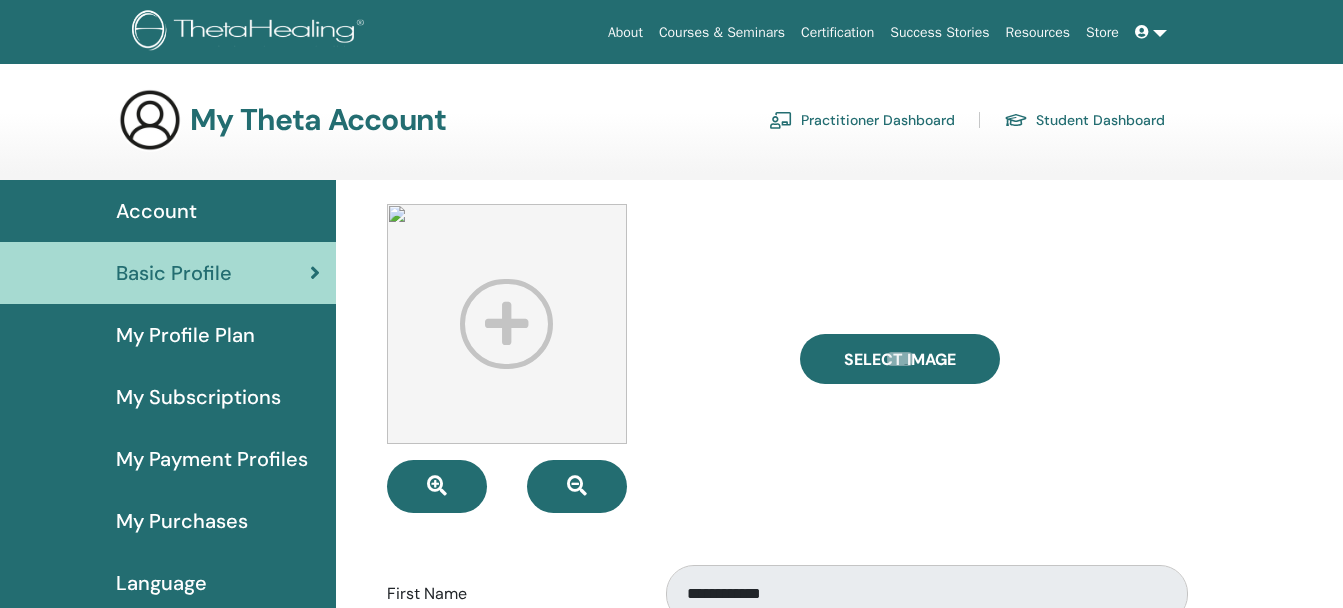 scroll, scrollTop: 0, scrollLeft: 0, axis: both 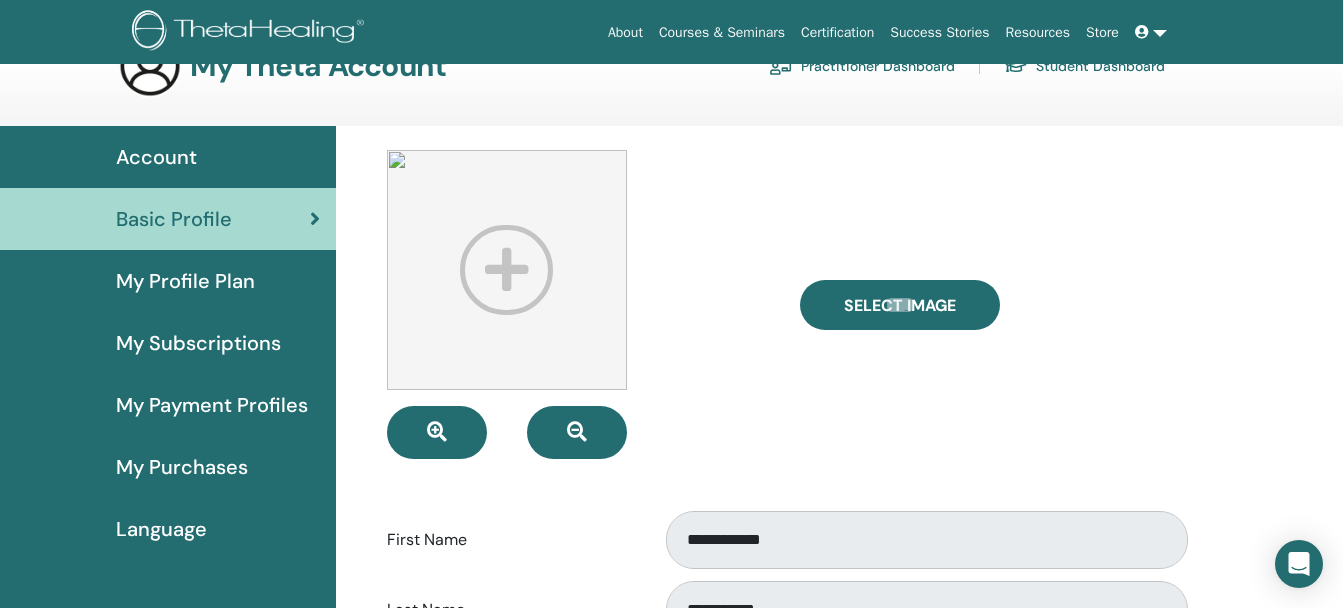 click on "My Profile Plan" at bounding box center [185, 281] 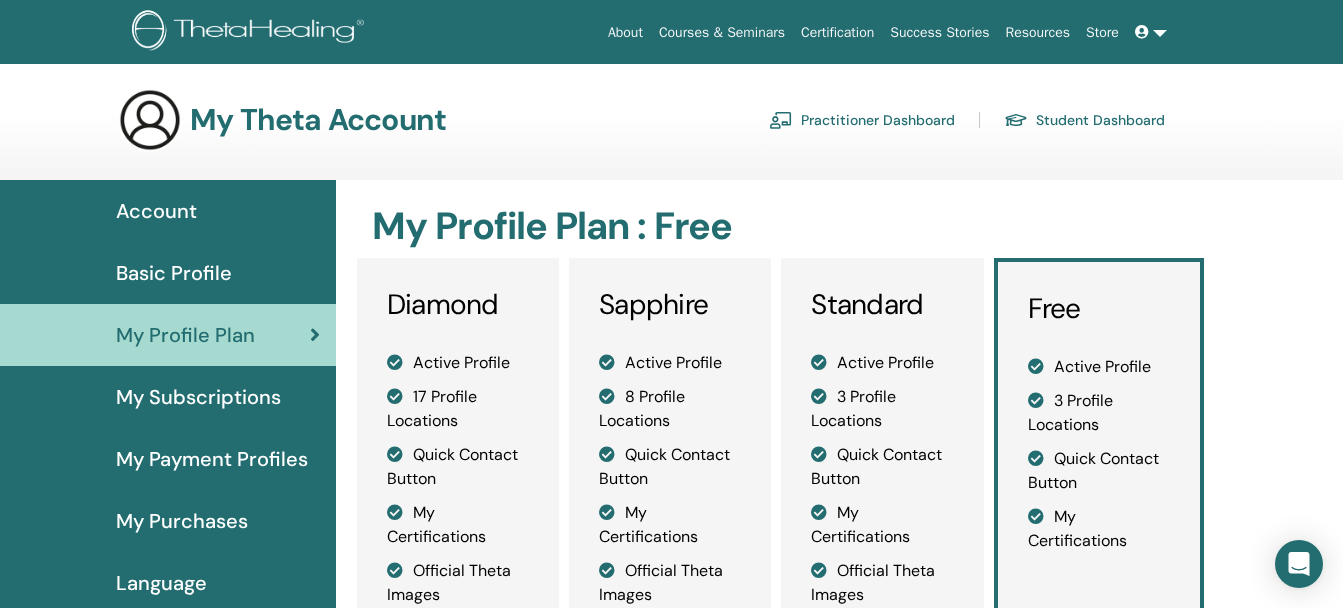 scroll, scrollTop: 0, scrollLeft: 0, axis: both 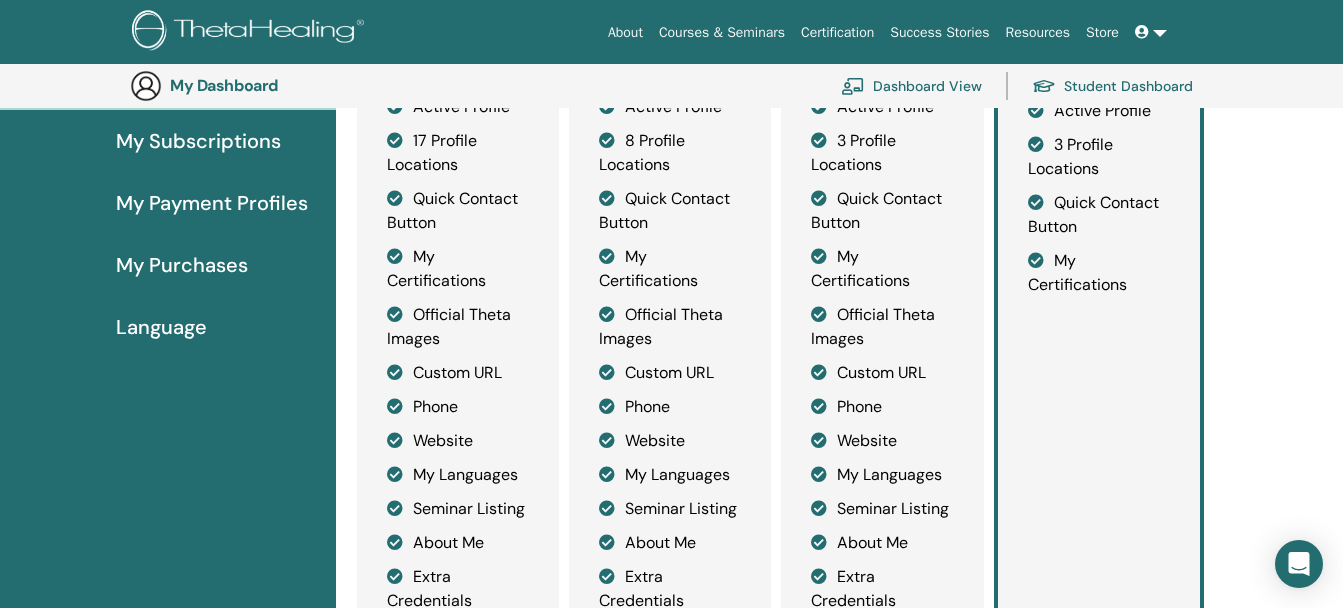 click on "My Purchases" at bounding box center [182, 265] 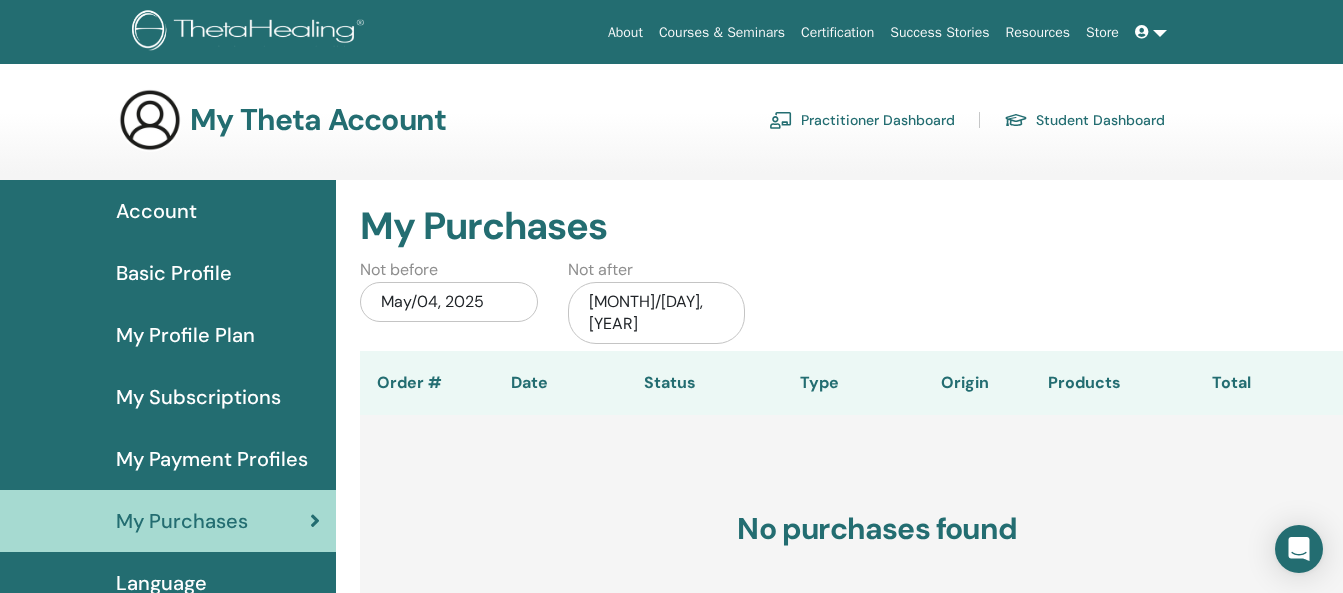 scroll, scrollTop: 1, scrollLeft: 0, axis: vertical 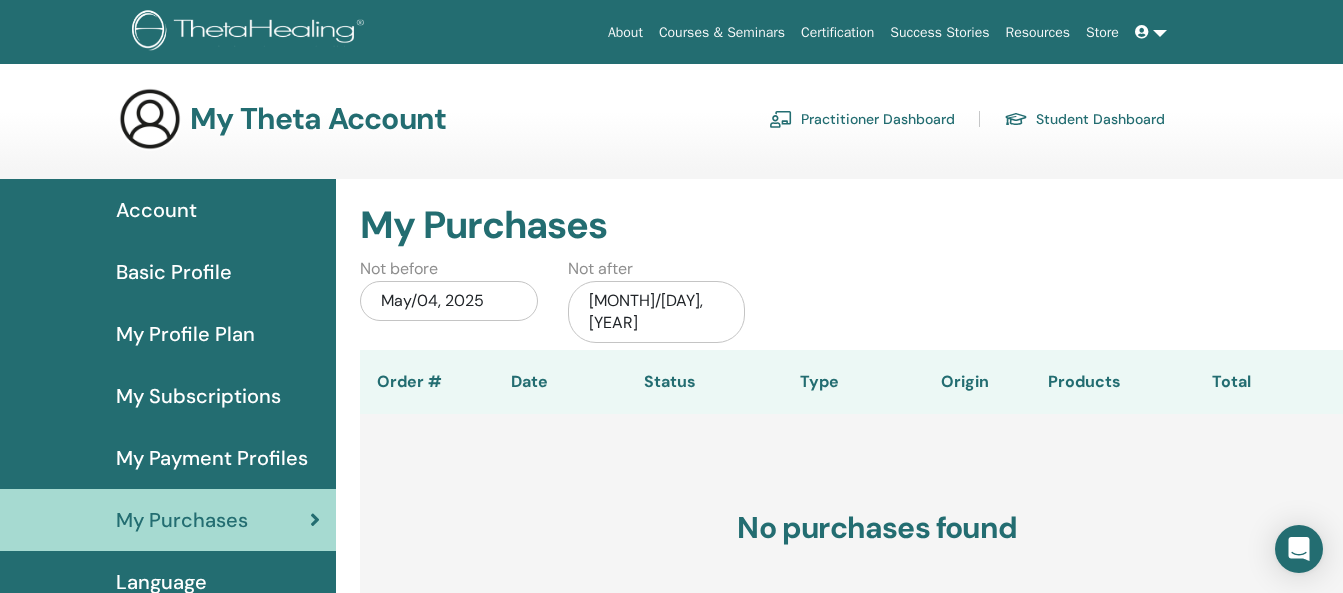 click on "Language" at bounding box center (168, 582) 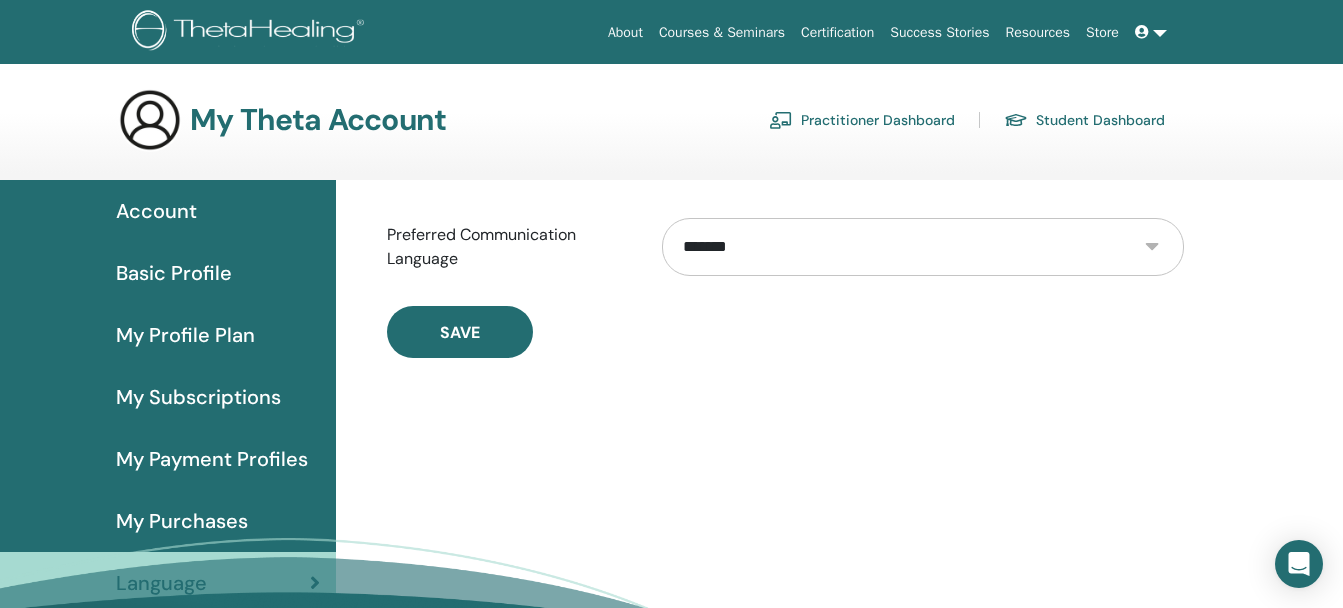 scroll, scrollTop: 0, scrollLeft: 0, axis: both 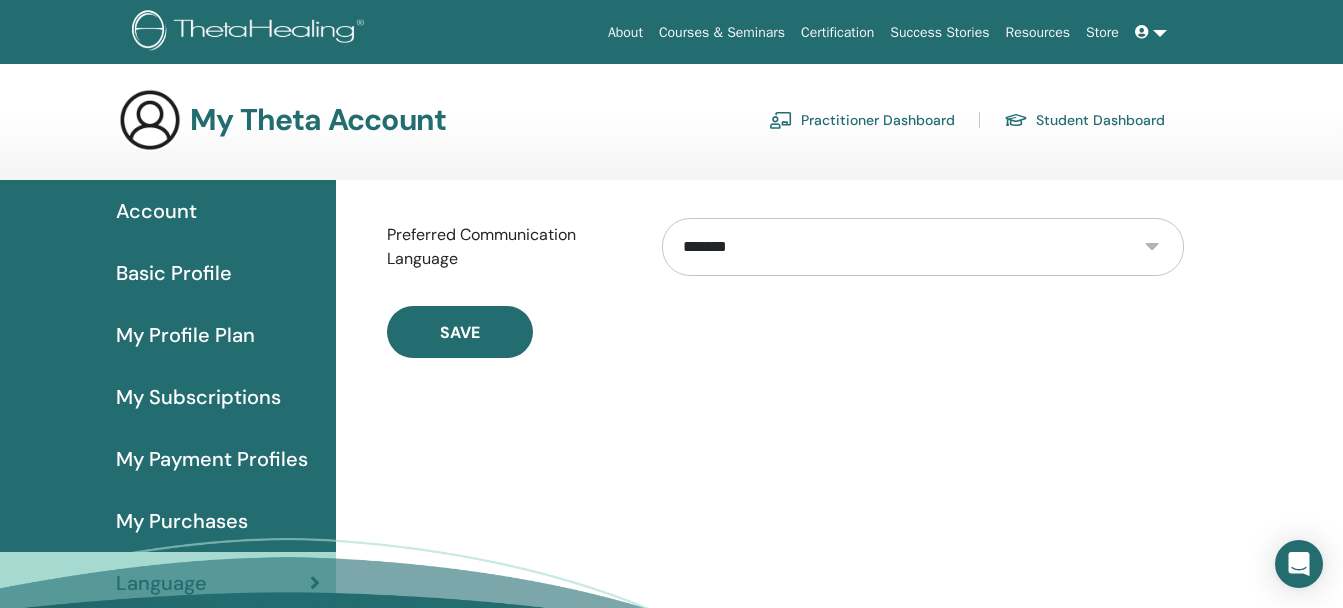 click on "**********" at bounding box center [923, 247] 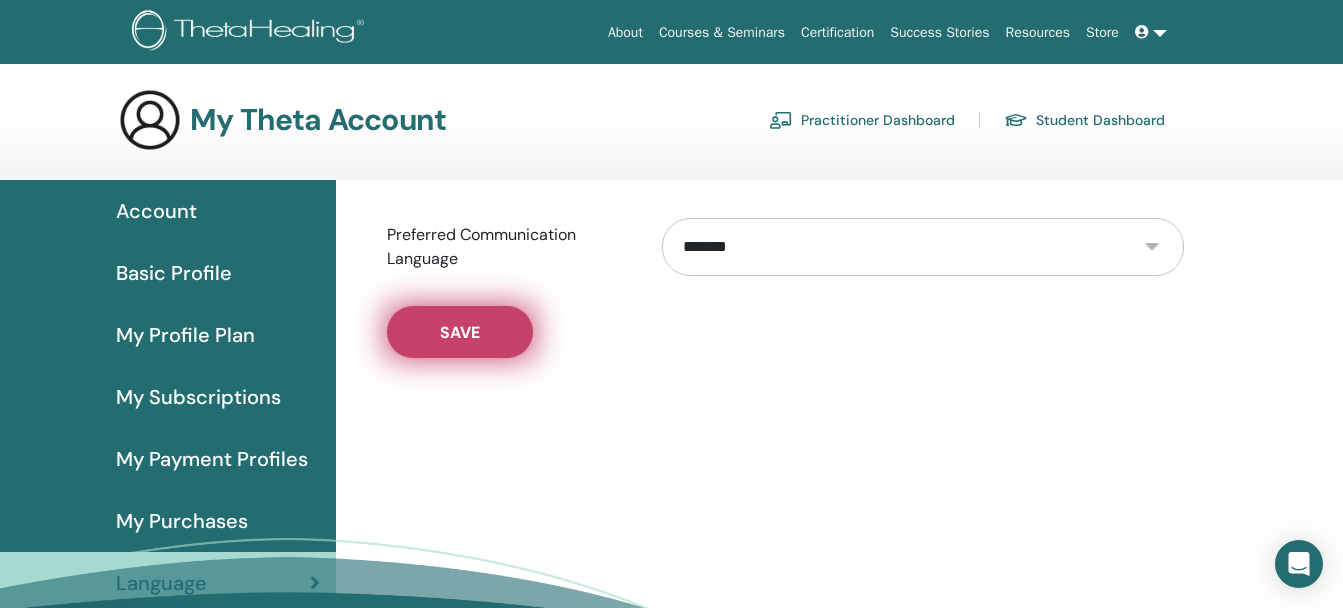click on "Save" at bounding box center (460, 332) 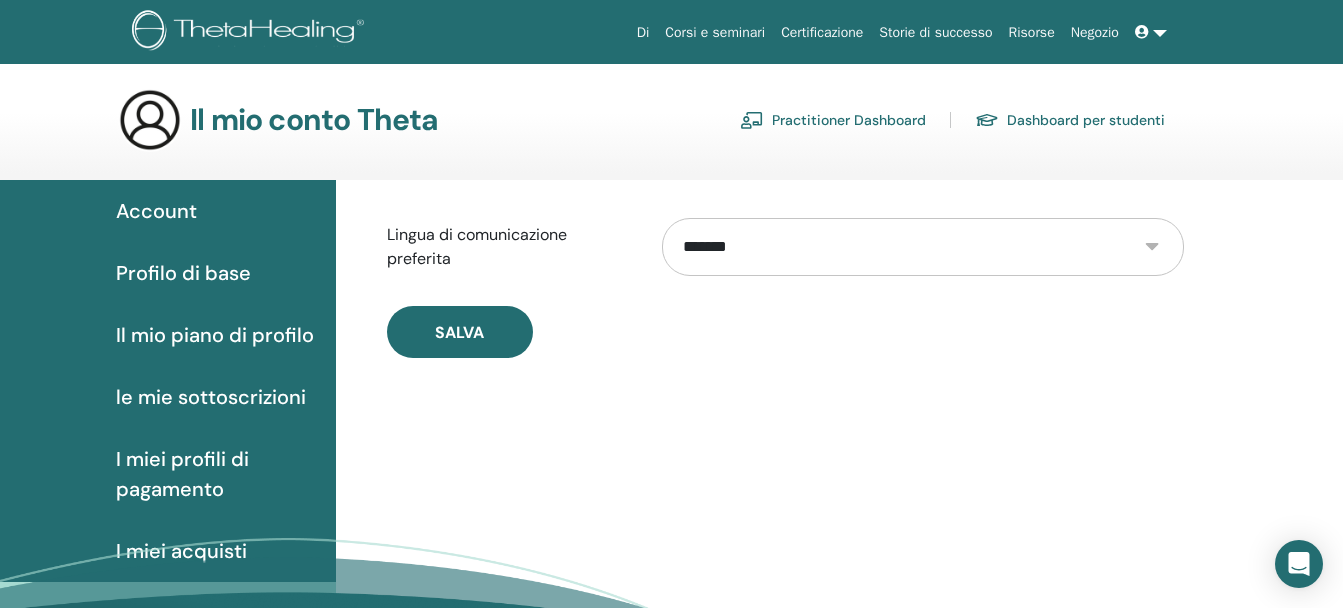 scroll, scrollTop: 0, scrollLeft: 0, axis: both 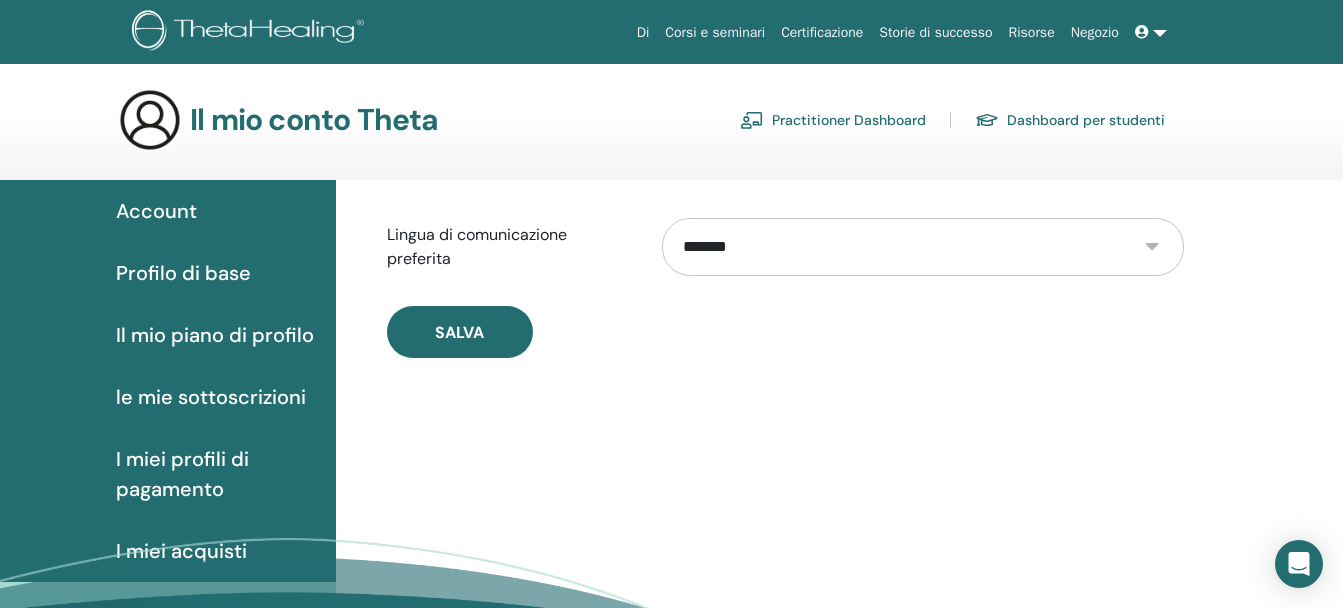 click on "Salva" at bounding box center (460, 332) 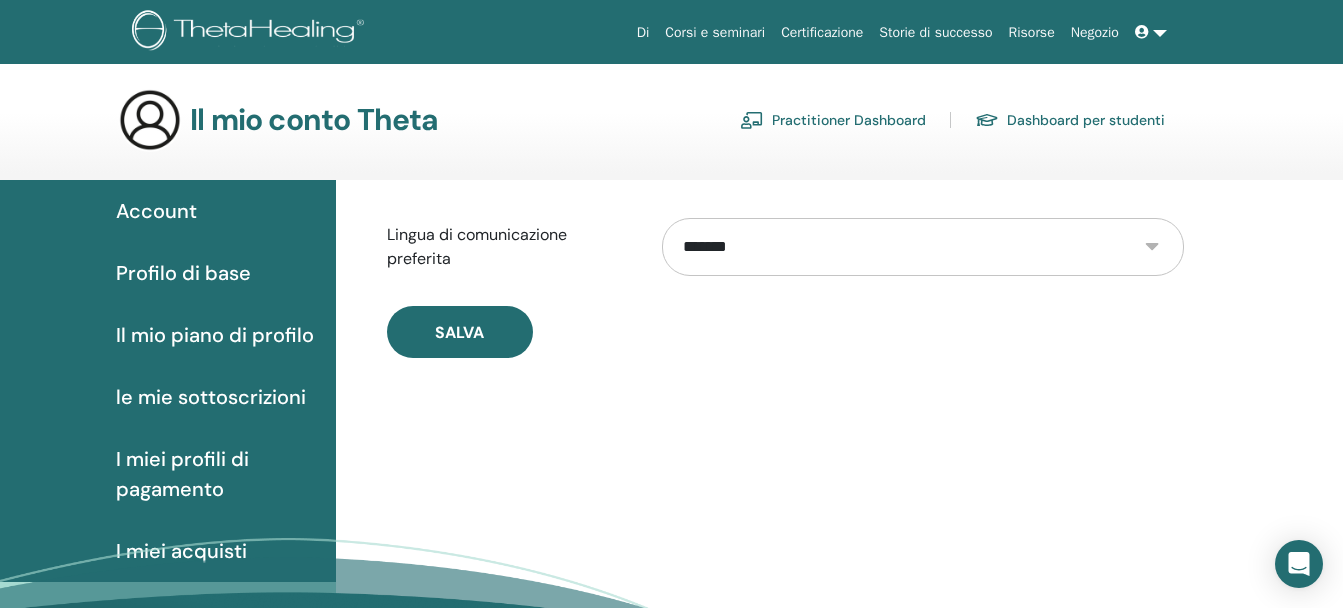 scroll, scrollTop: 0, scrollLeft: 0, axis: both 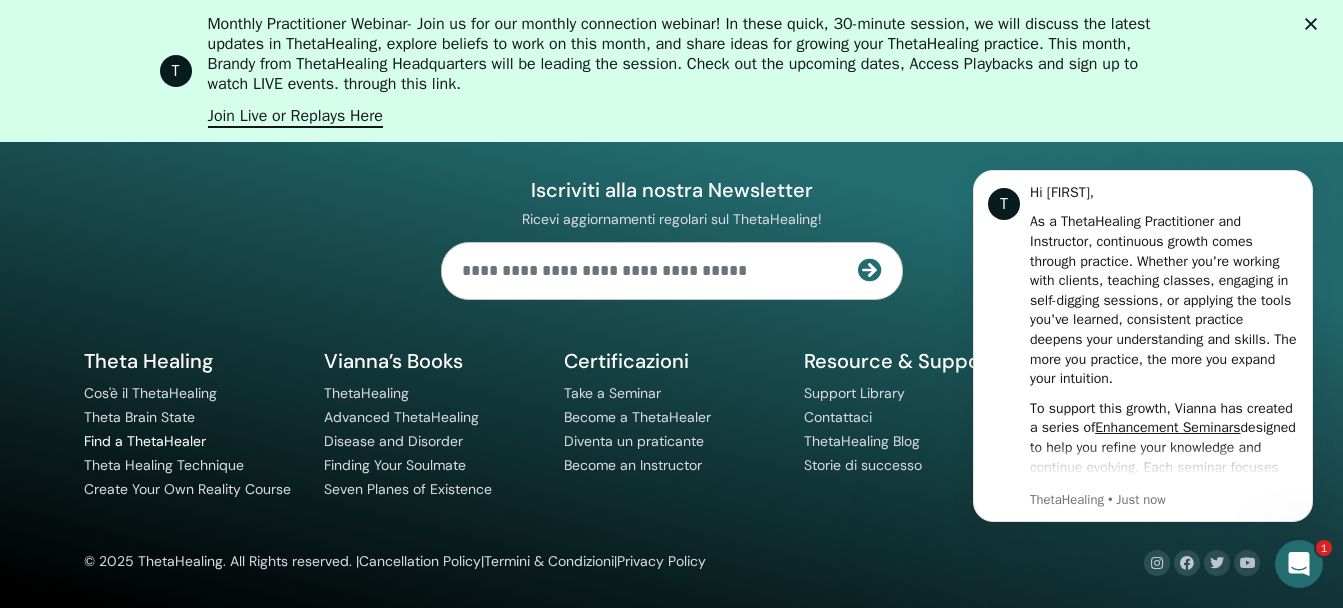 click on "Find a ThetaHealer" at bounding box center [145, 441] 